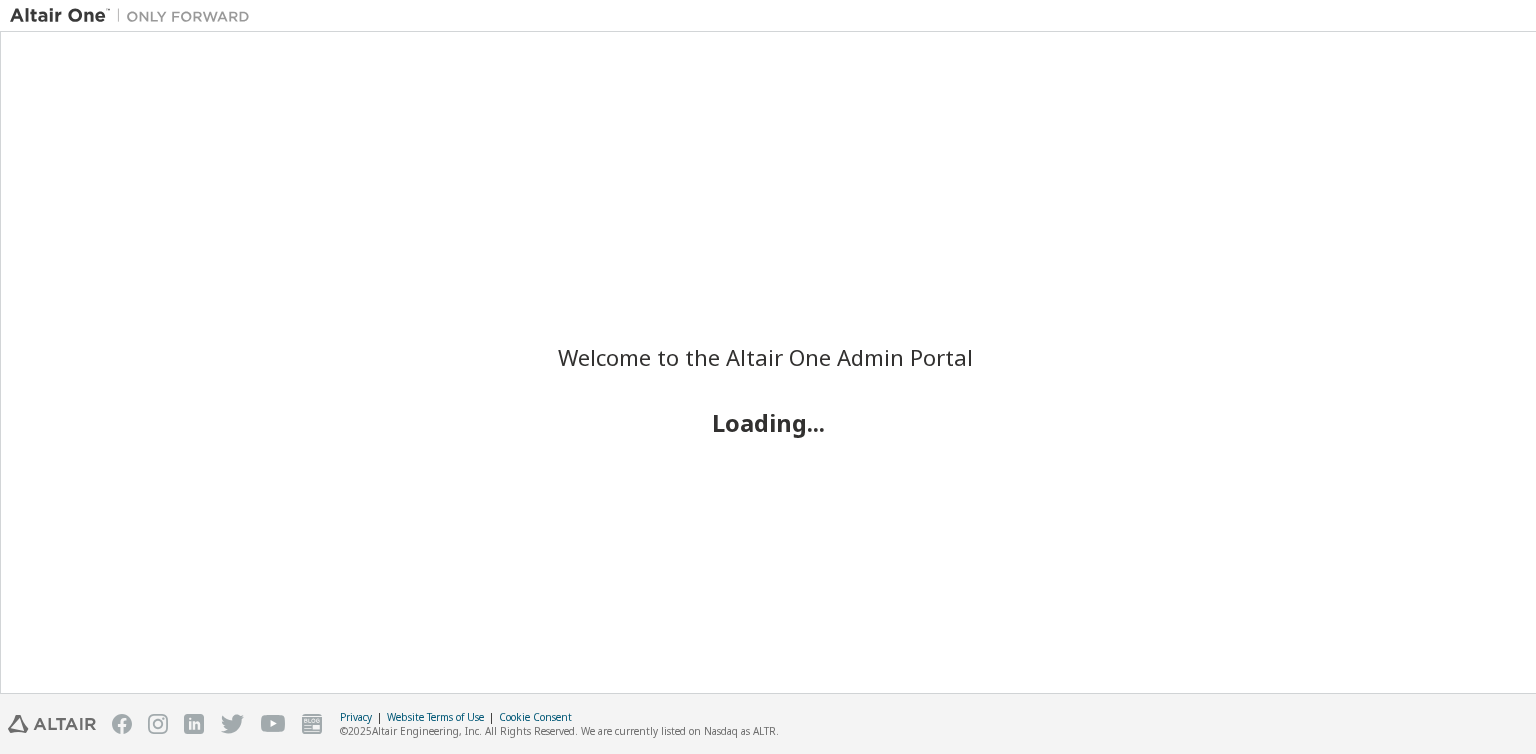 scroll, scrollTop: 0, scrollLeft: 0, axis: both 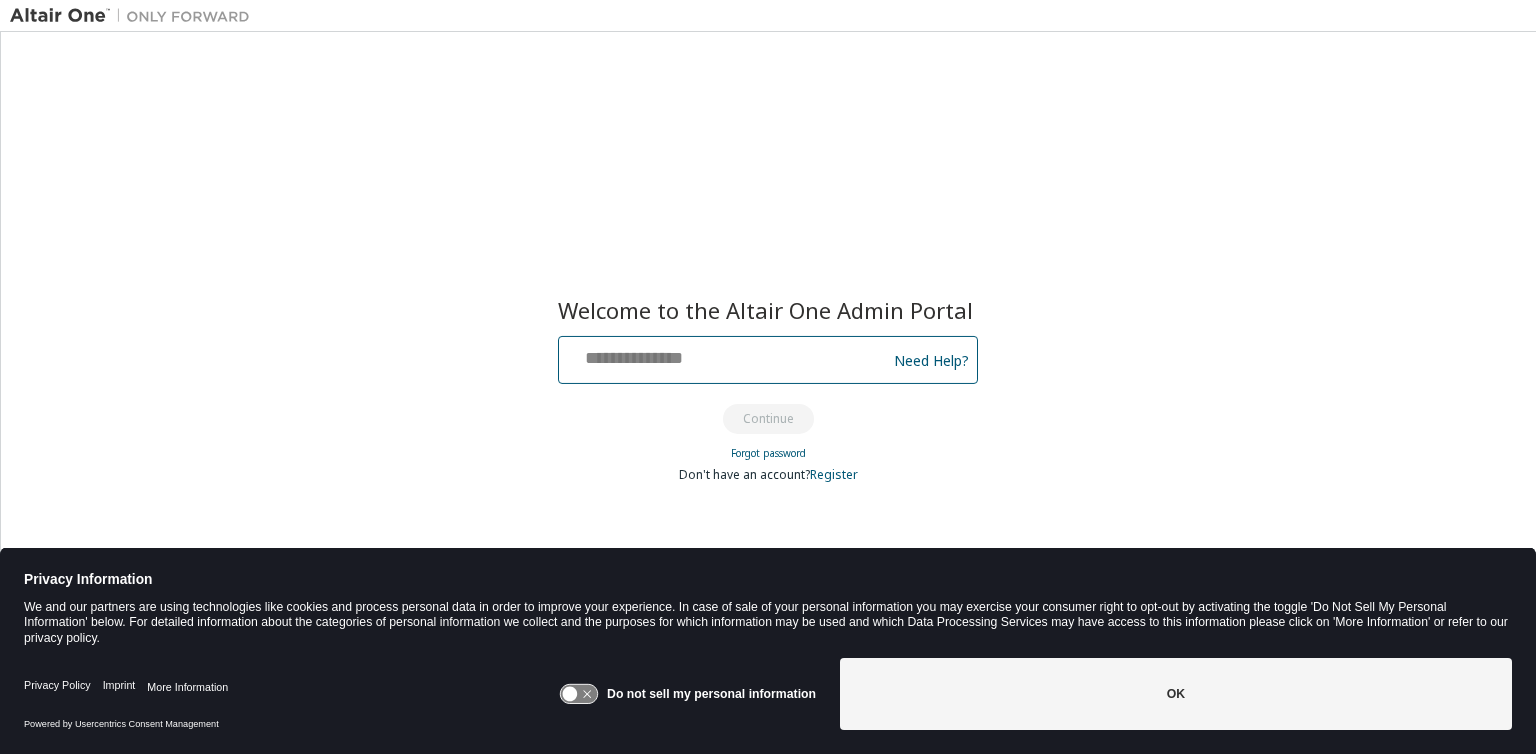 click at bounding box center (725, 355) 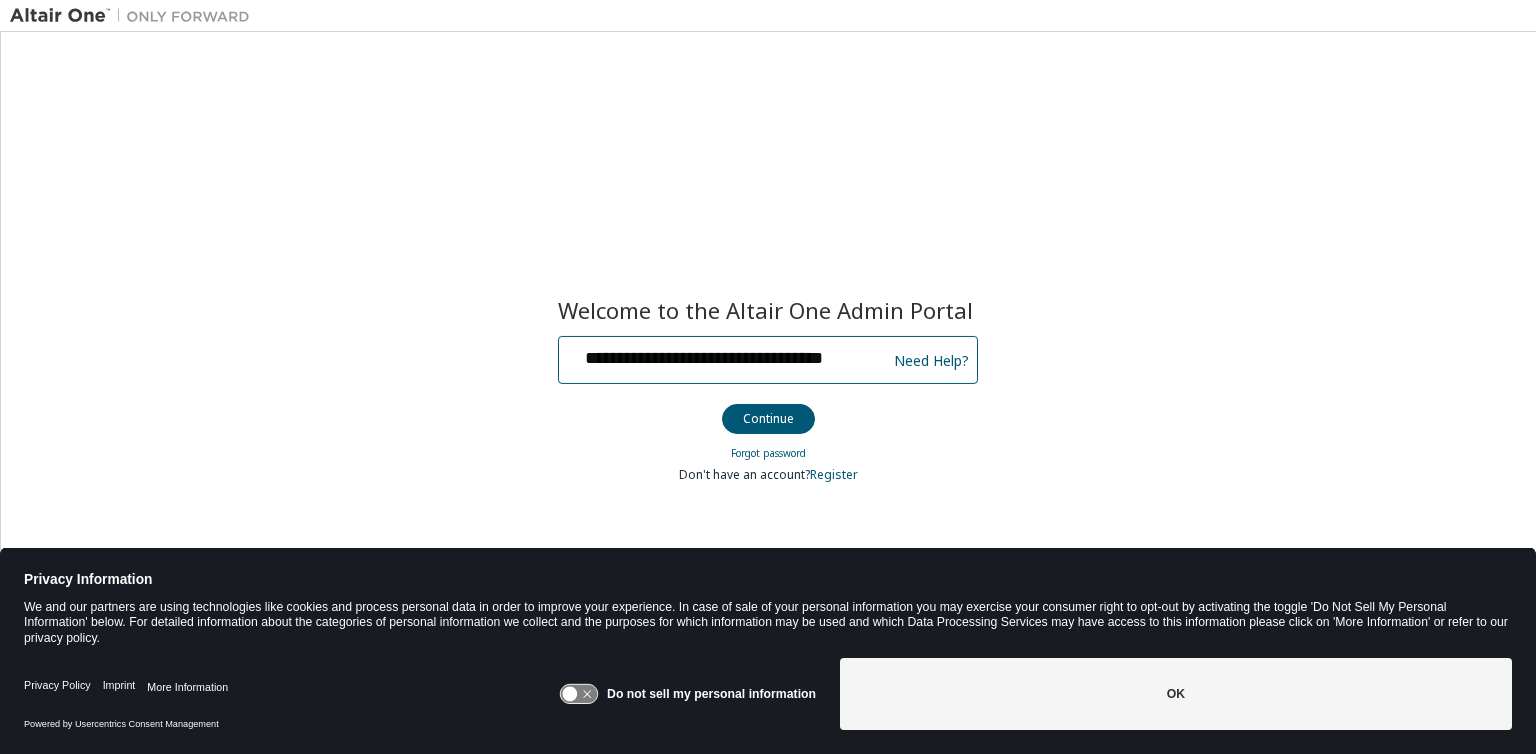 scroll, scrollTop: 0, scrollLeft: 9, axis: horizontal 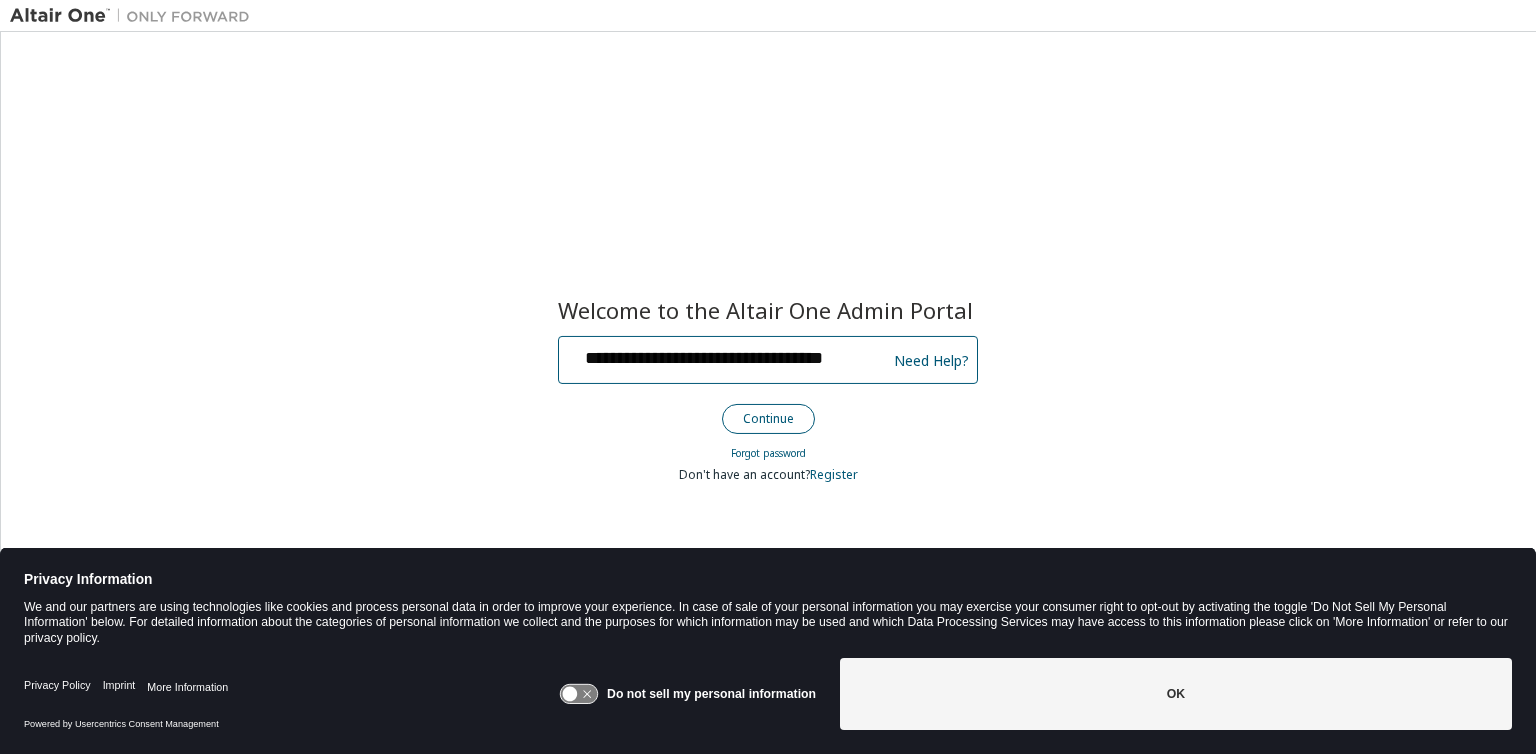 type on "**********" 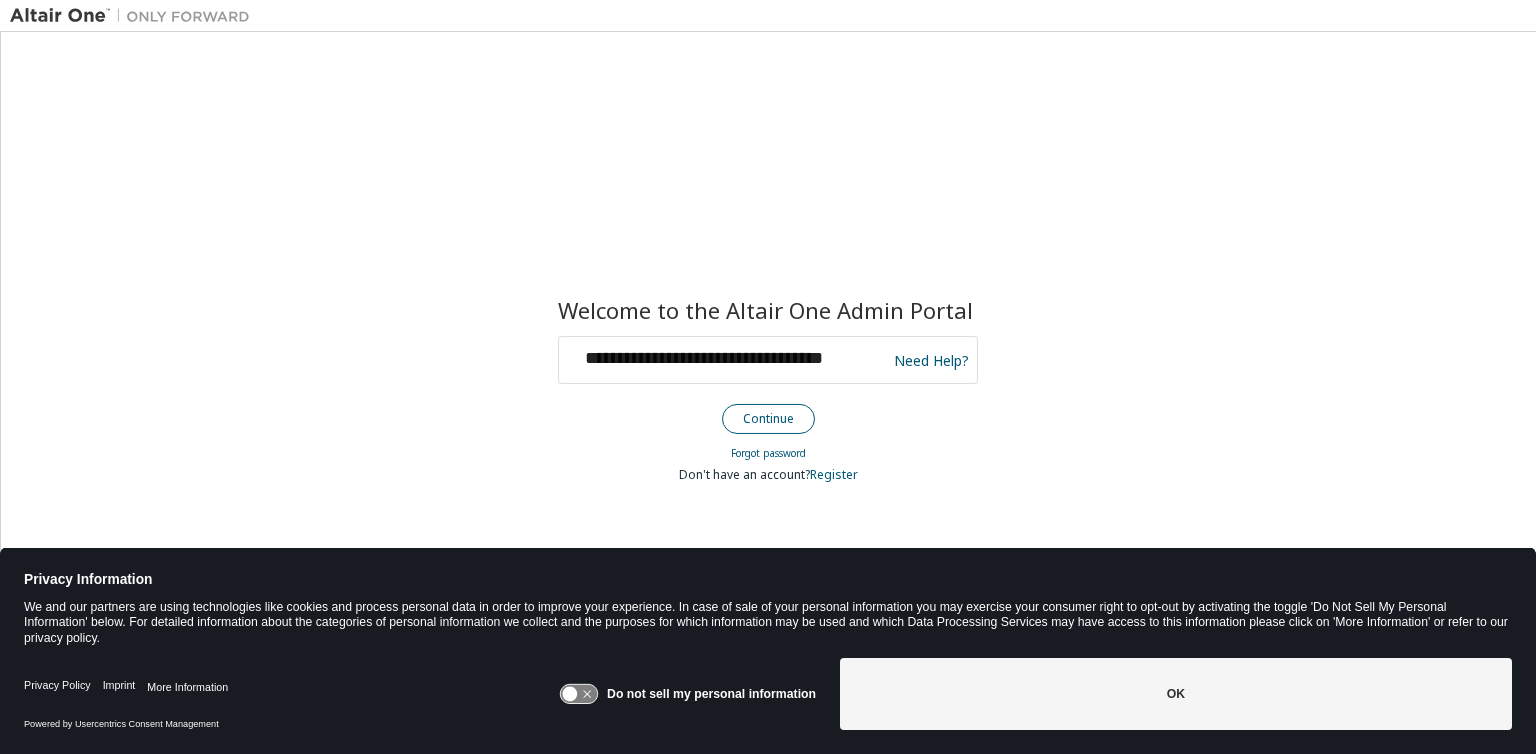 scroll, scrollTop: 0, scrollLeft: 0, axis: both 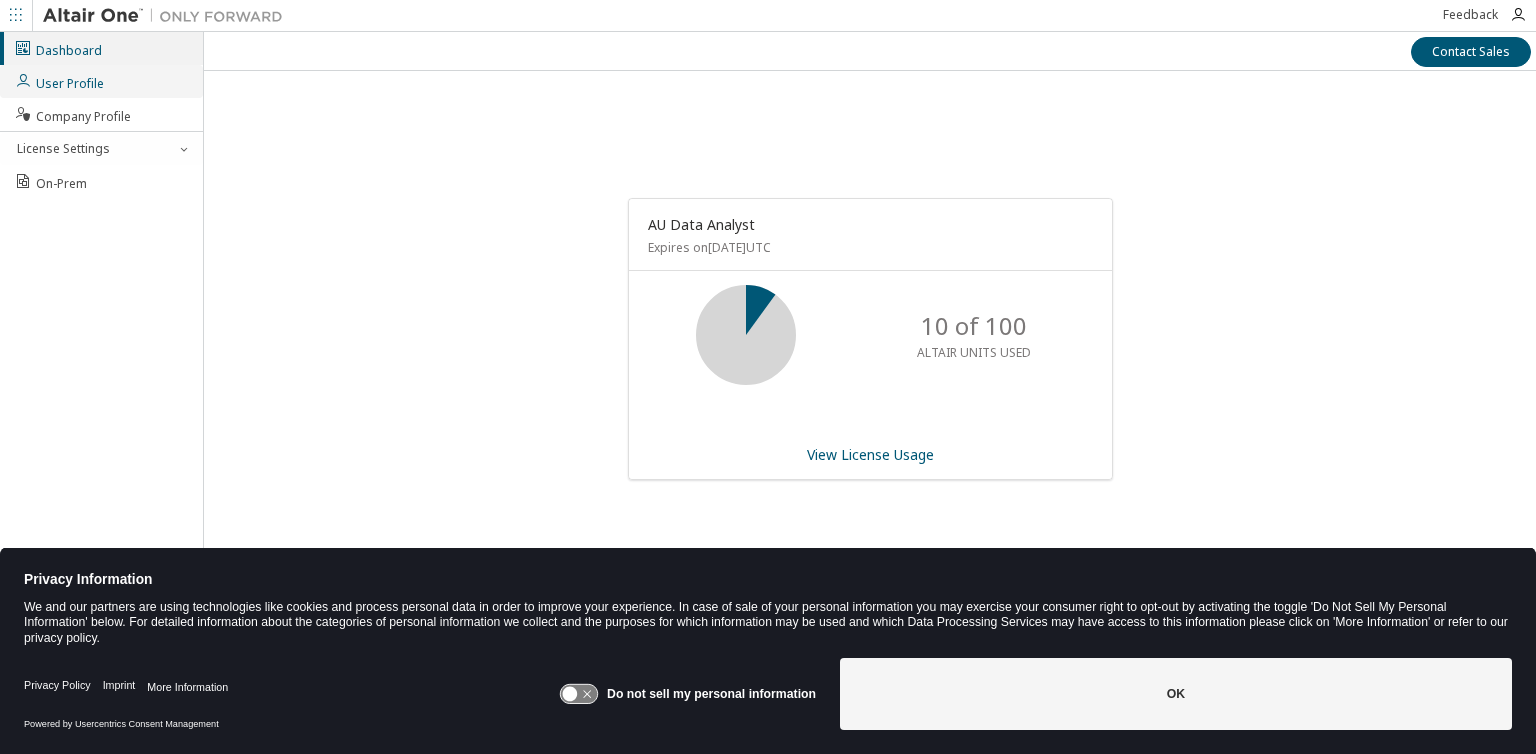 click on "User Profile" at bounding box center [101, 81] 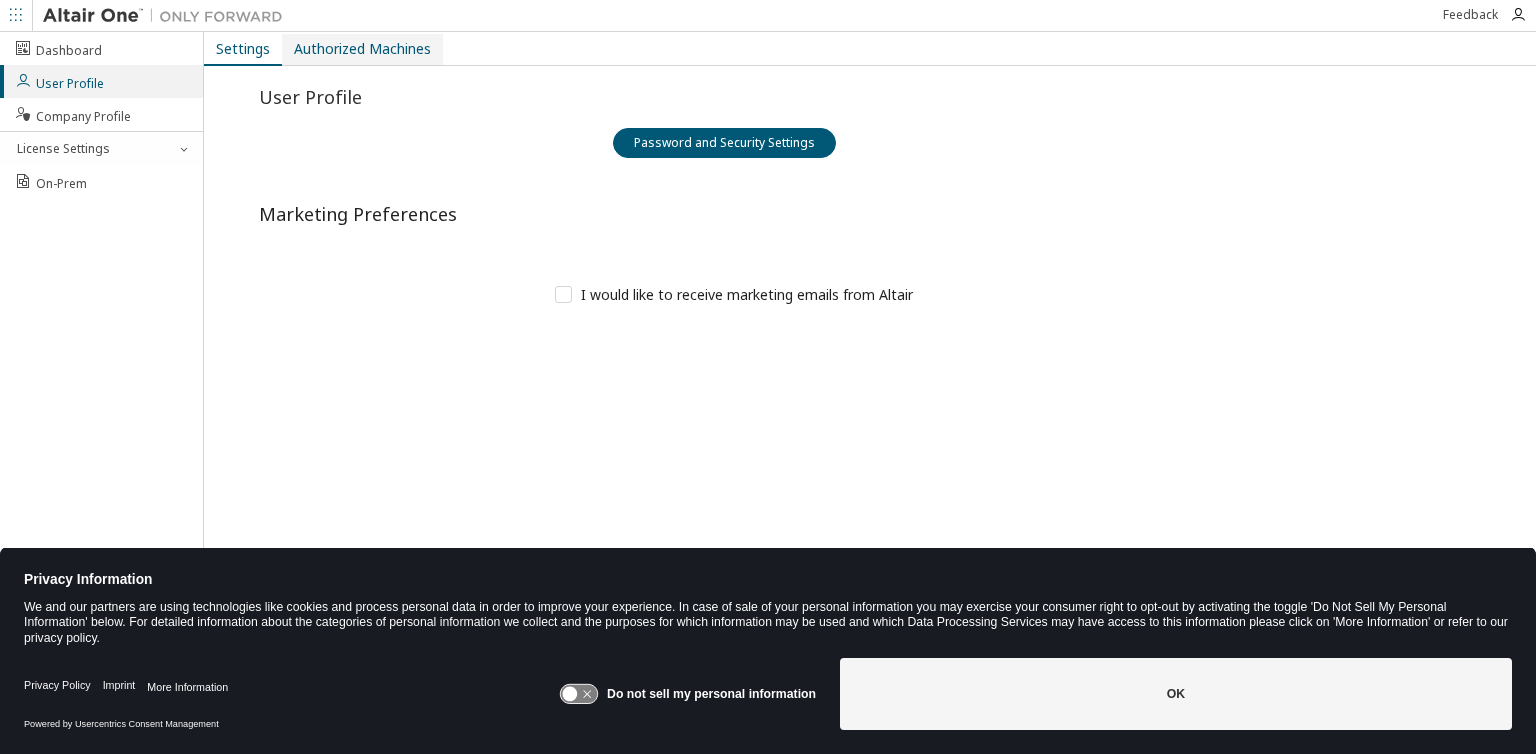 click on "Authorized Machines" at bounding box center (362, 49) 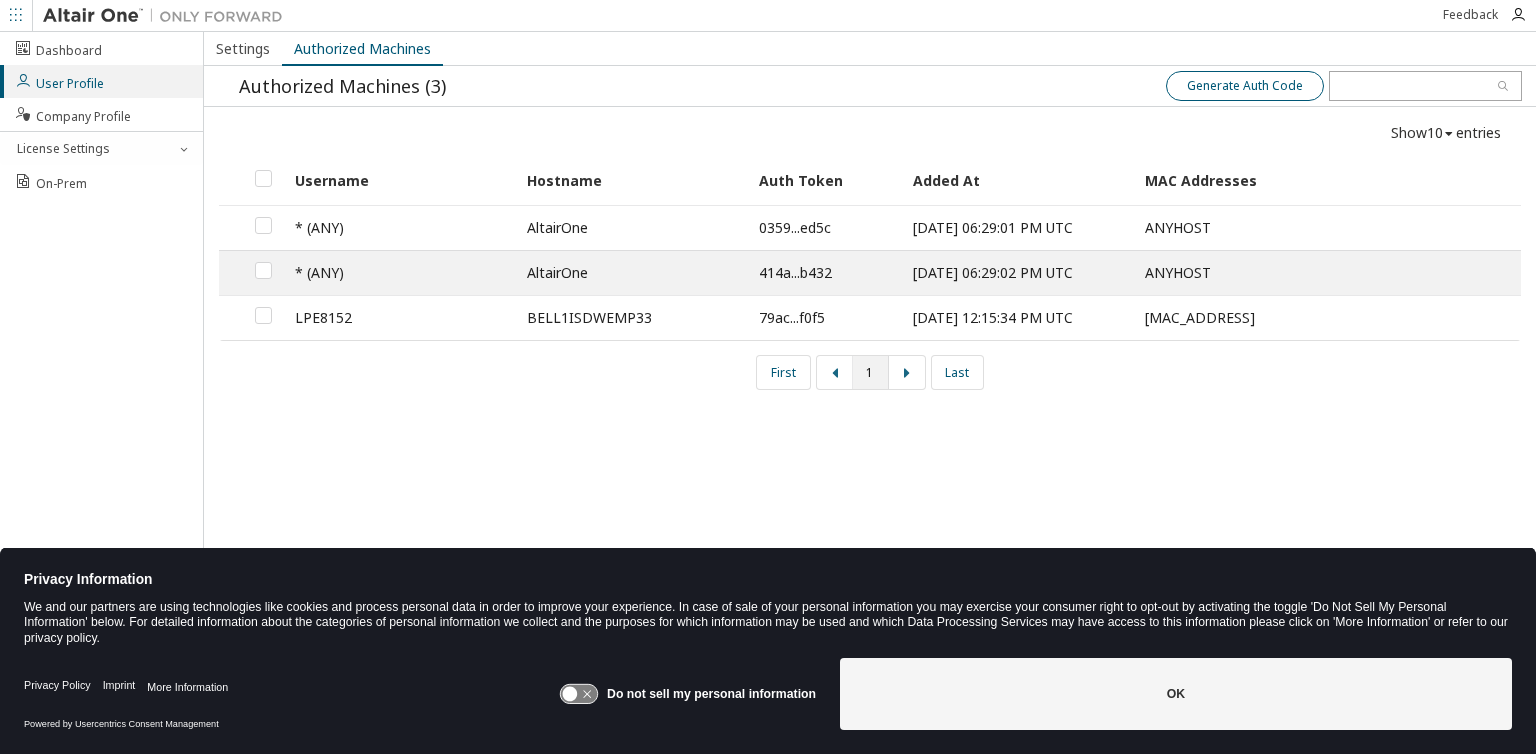 click on "Generate Auth Code" at bounding box center (1245, 86) 